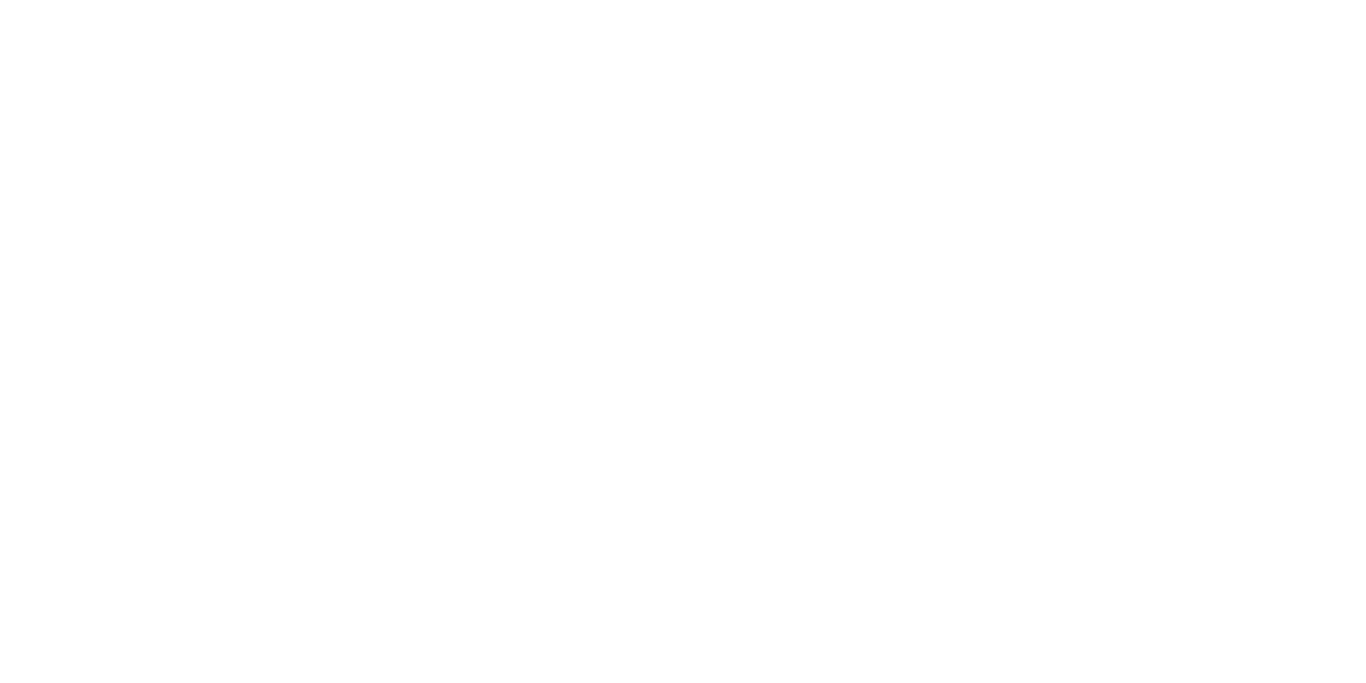 scroll, scrollTop: 0, scrollLeft: 0, axis: both 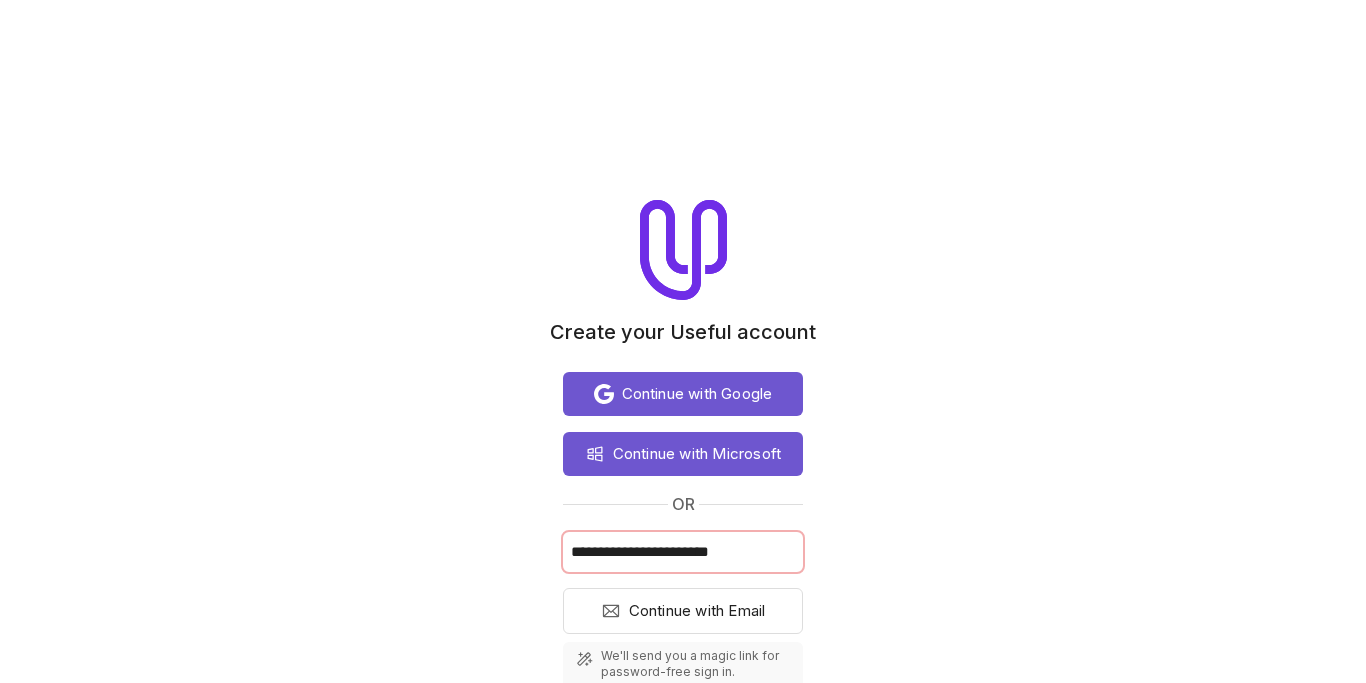 click on "**********" at bounding box center [683, 552] 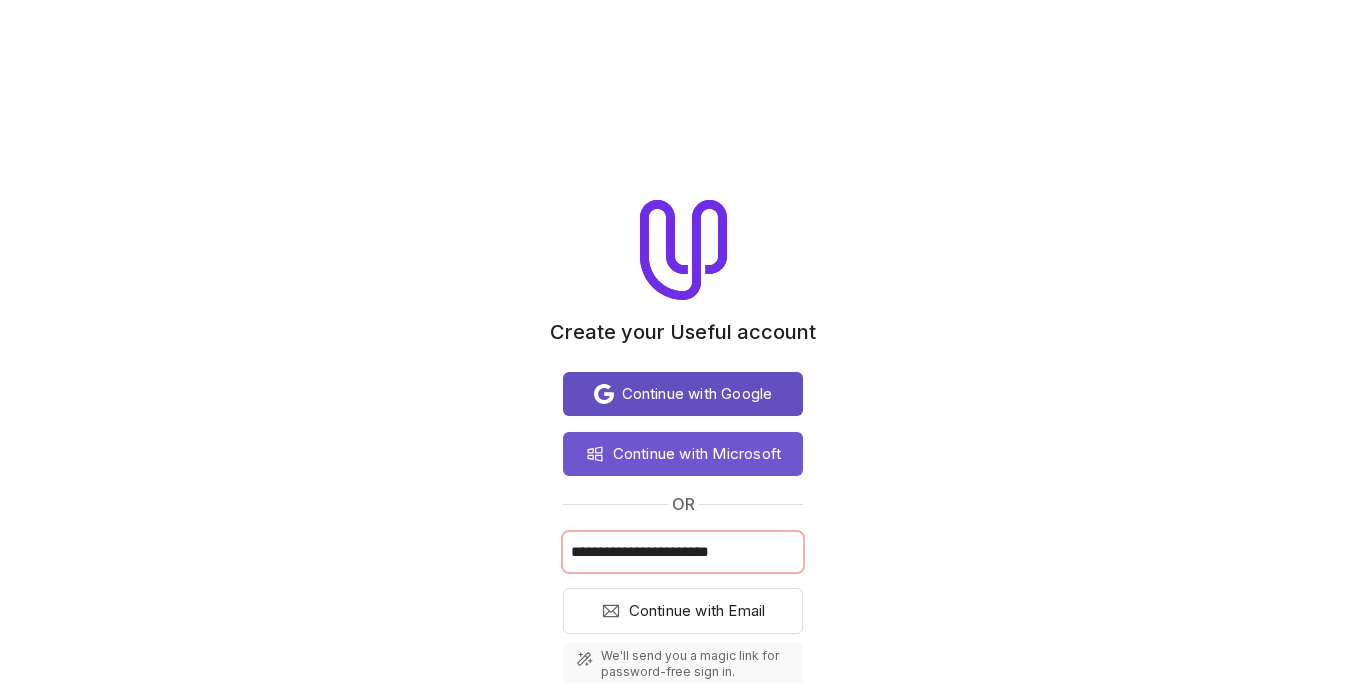 type on "**********" 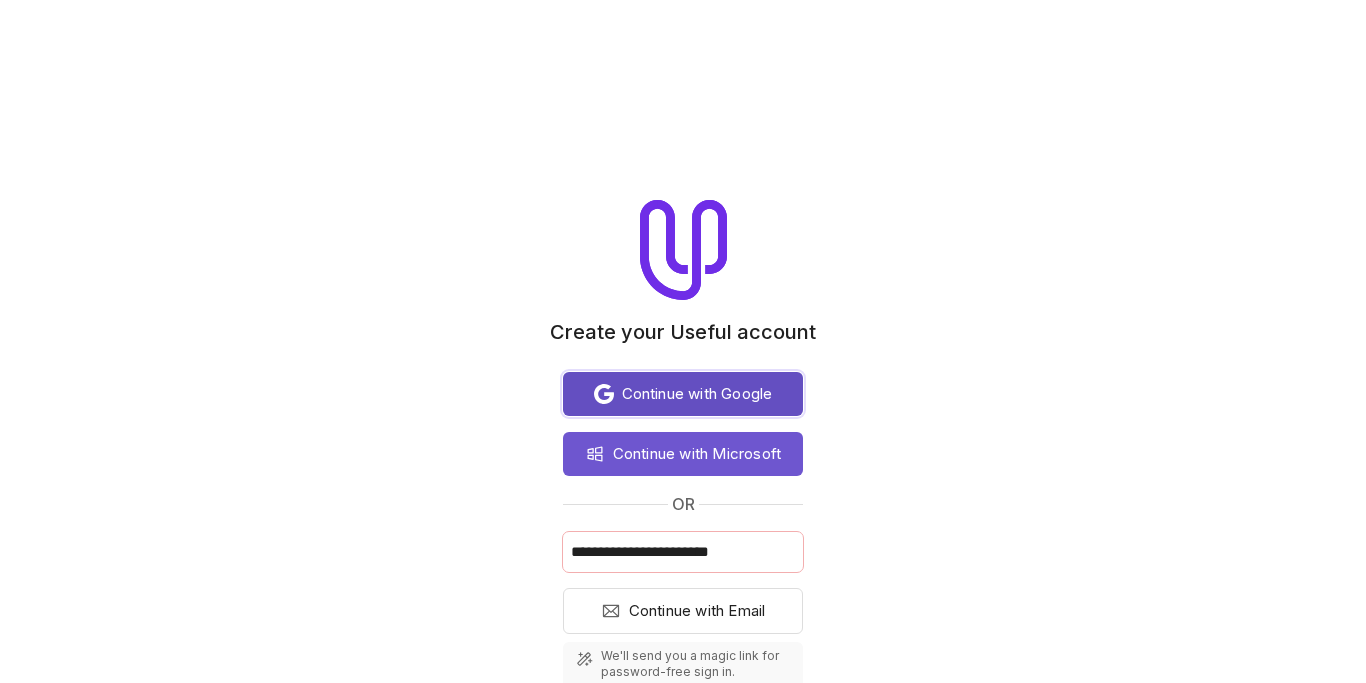 click on "Continue with Google" at bounding box center [697, 394] 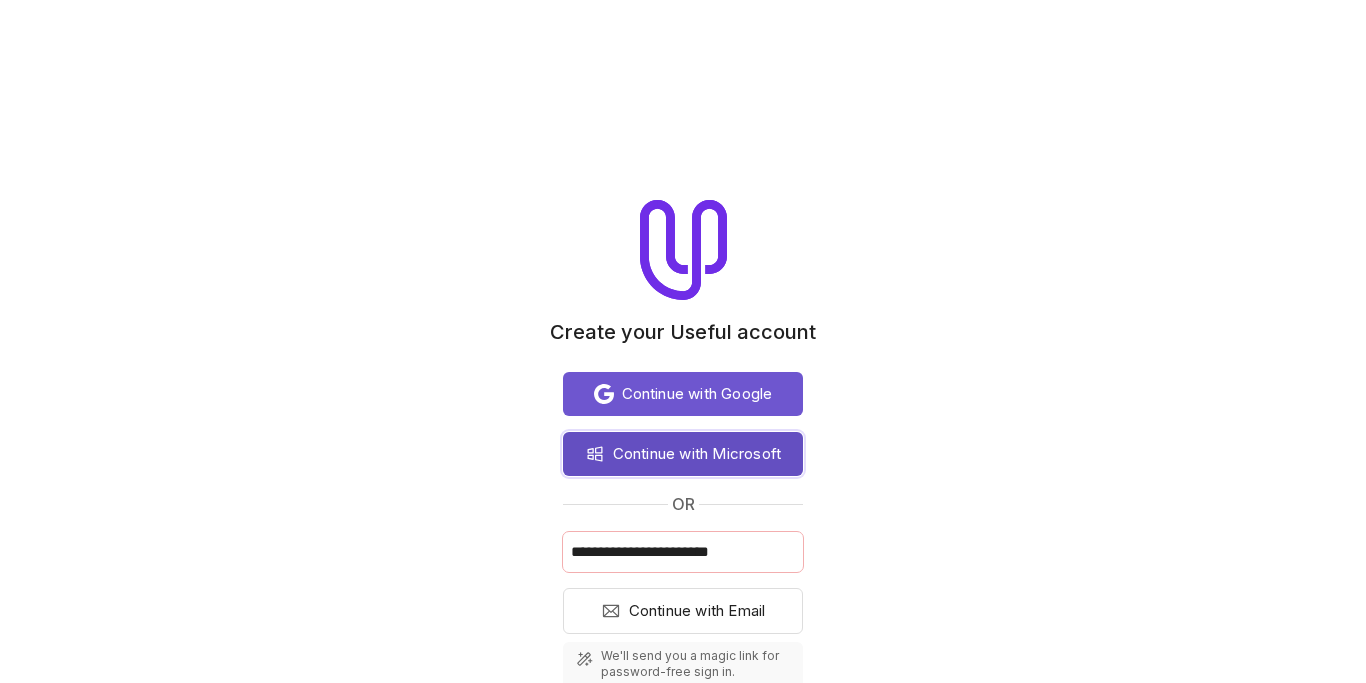 click on "Continue with Microsoft" at bounding box center [697, 454] 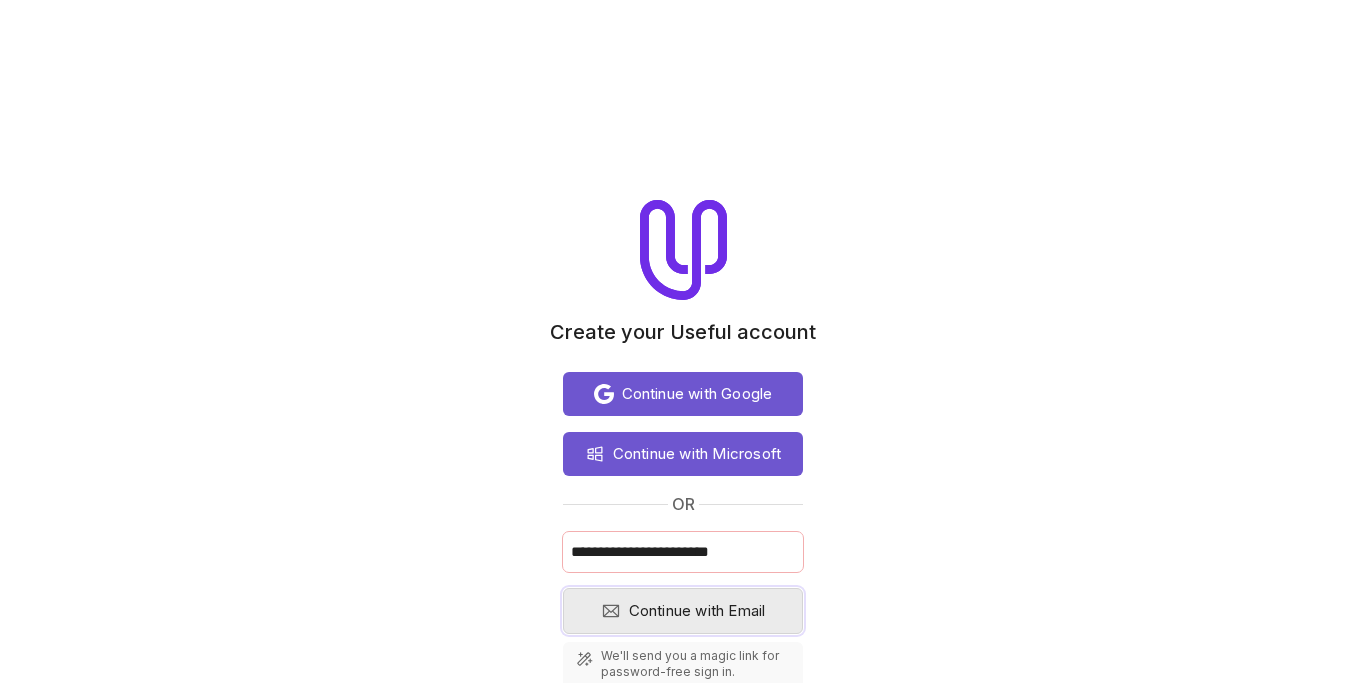 click on "Continue with Email" at bounding box center (697, 611) 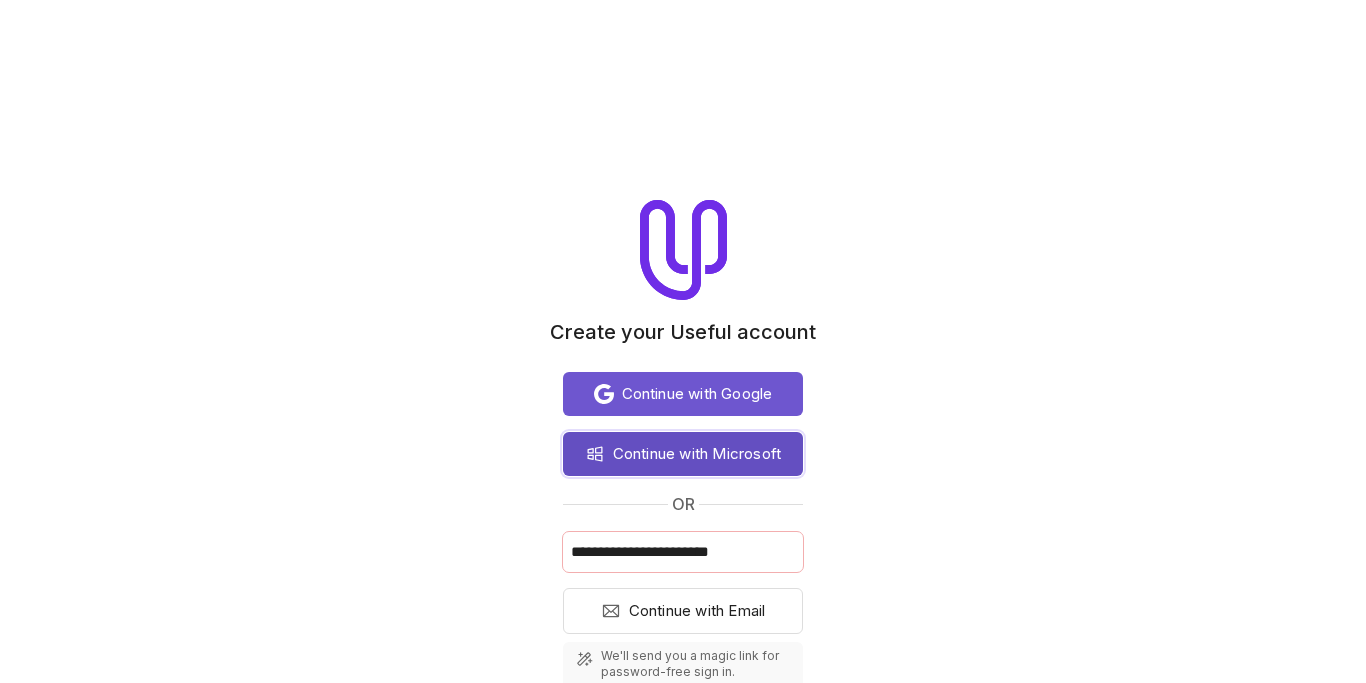 click on "Continue with Microsoft" at bounding box center [683, 454] 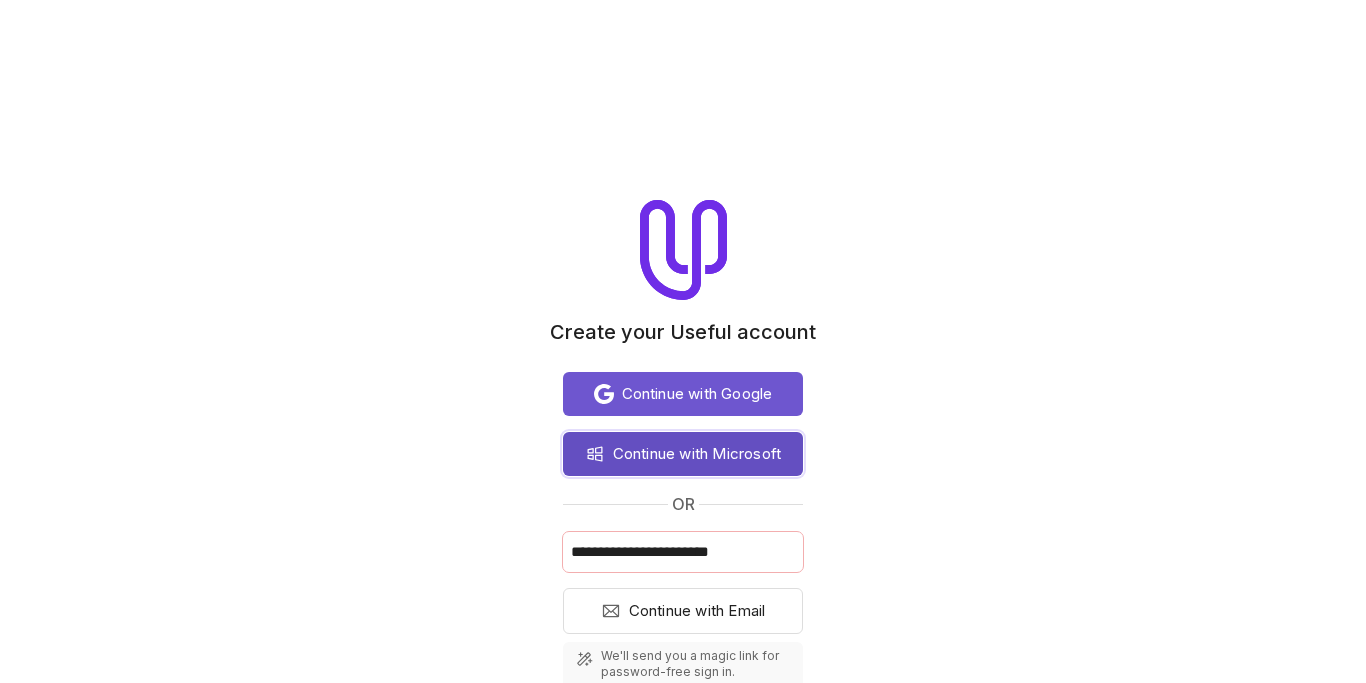 click on "Continue with Microsoft" at bounding box center (683, 454) 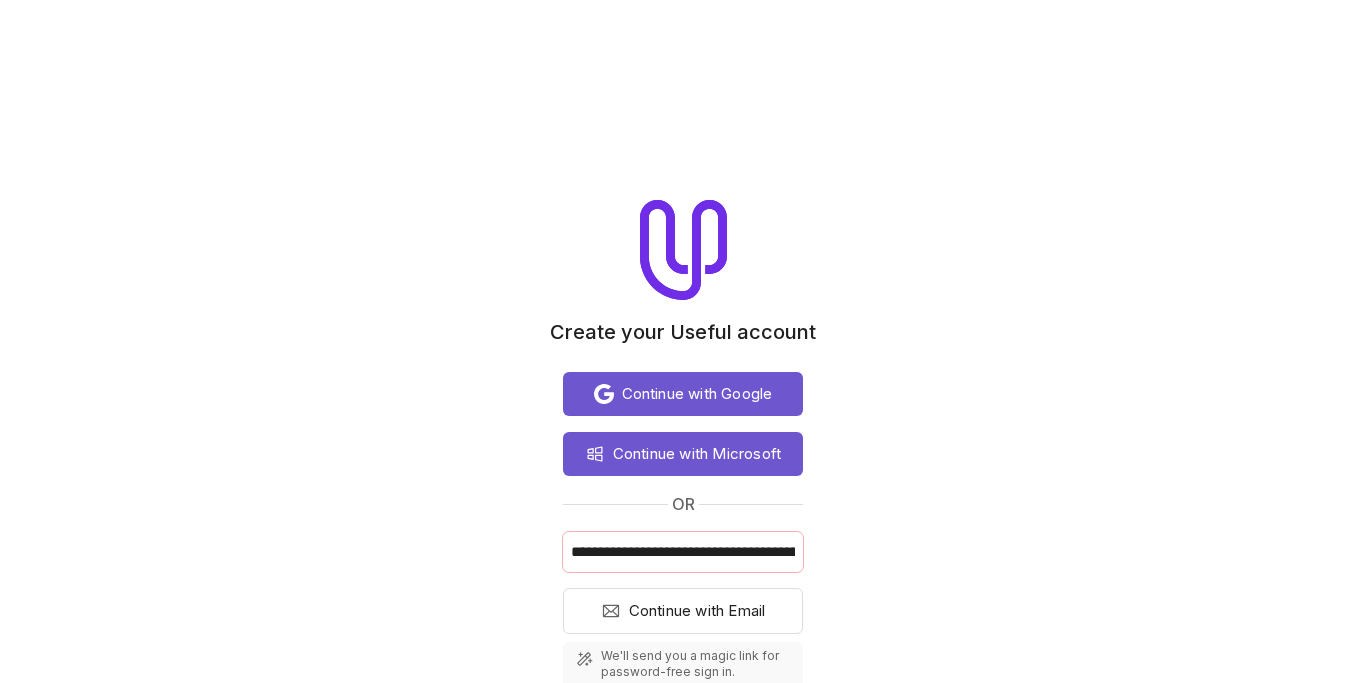 scroll, scrollTop: 0, scrollLeft: 0, axis: both 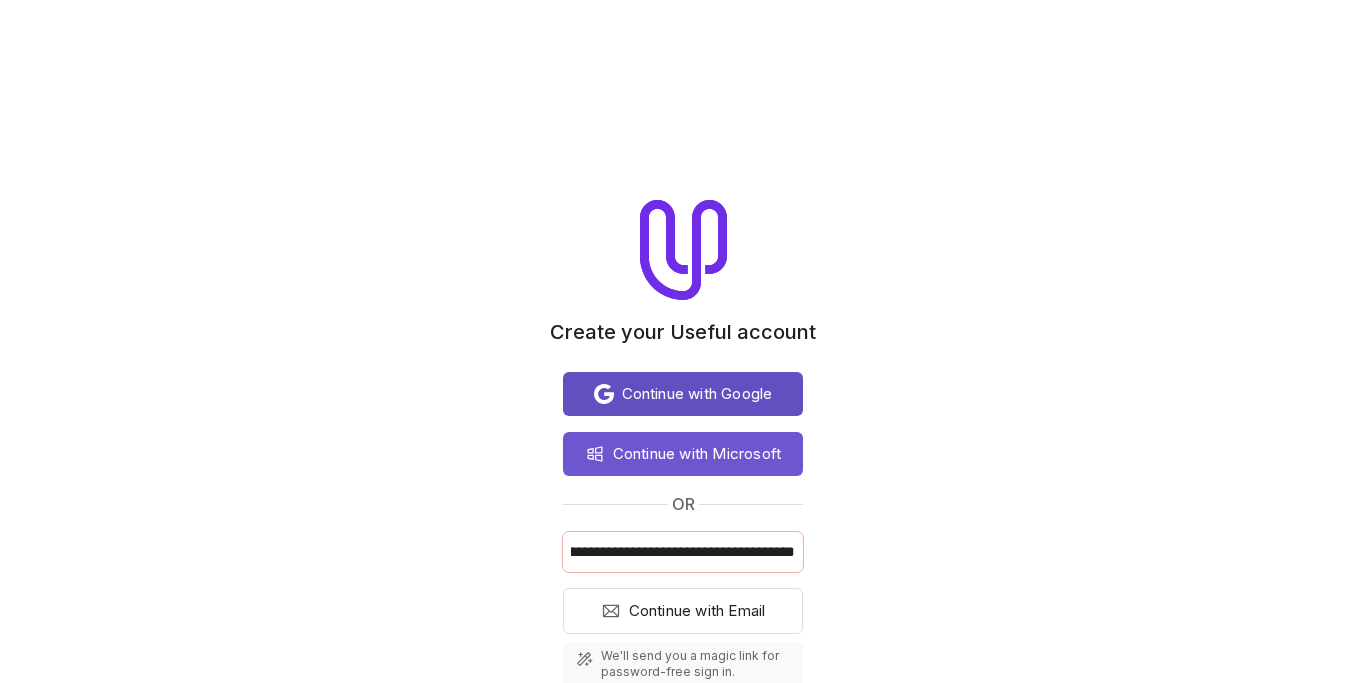 type on "**********" 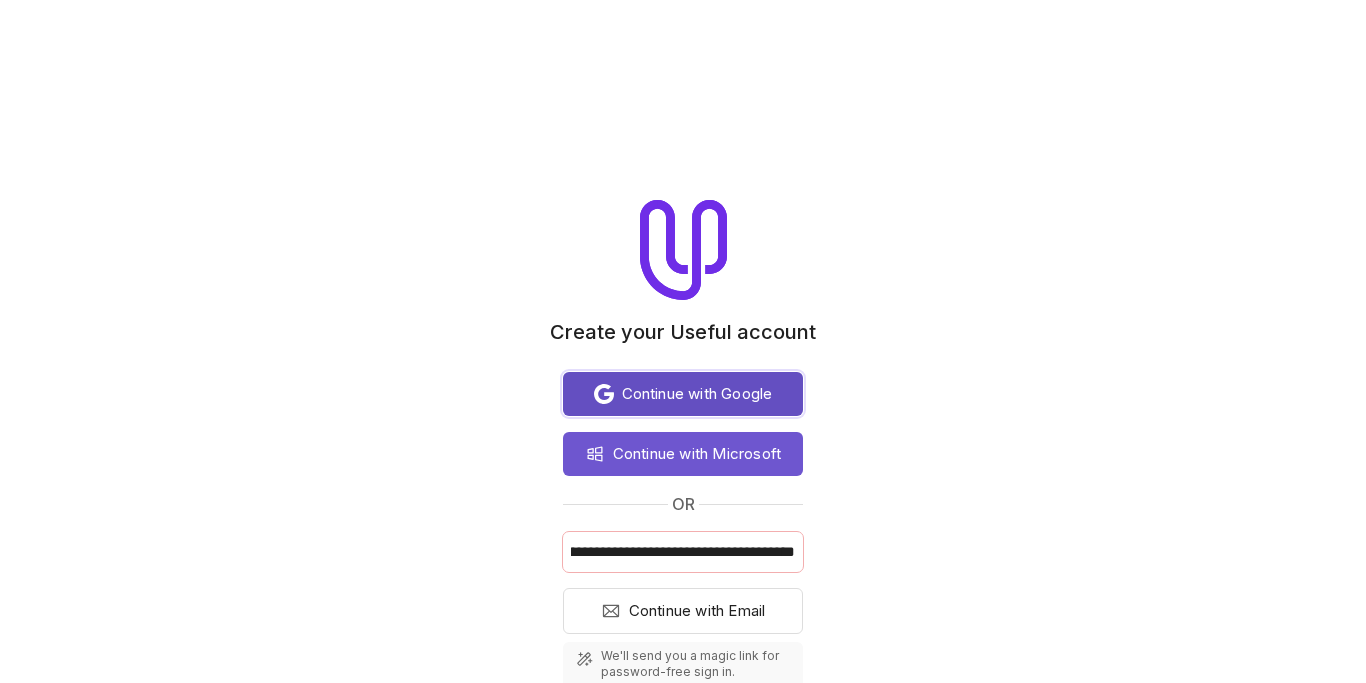 click on "Continue with Google" at bounding box center (697, 394) 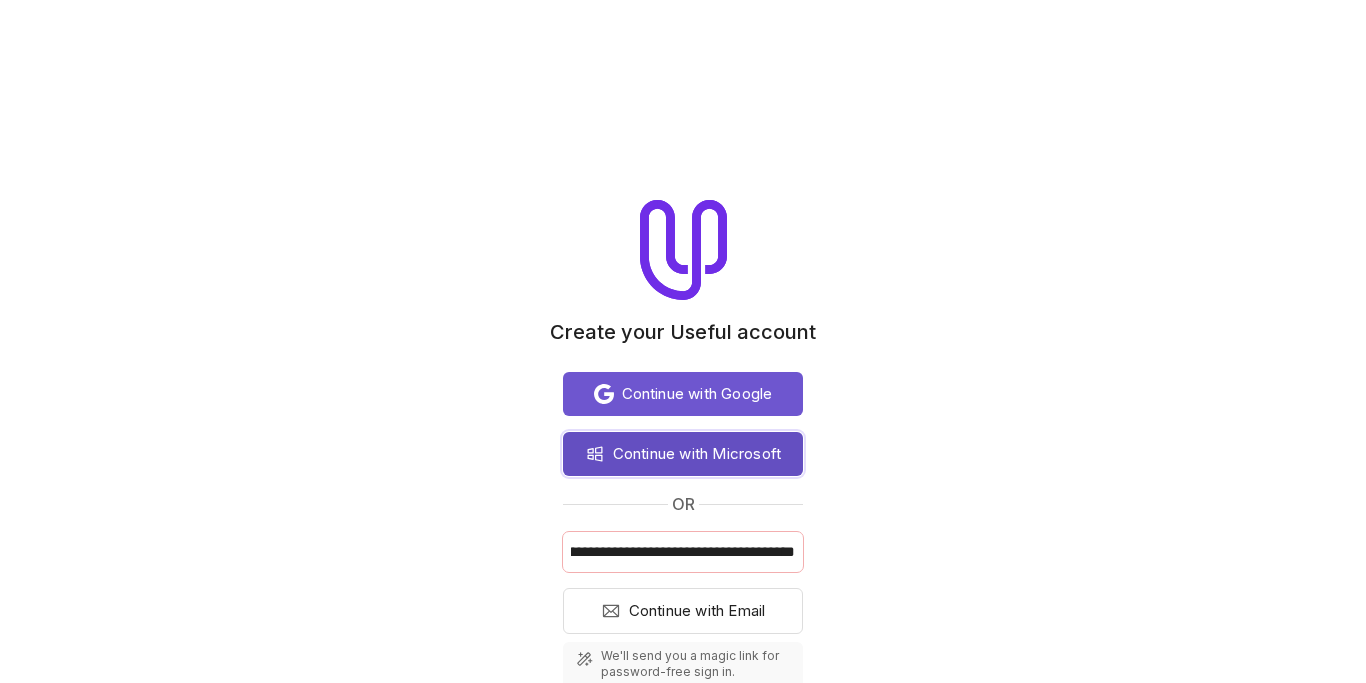 click on "Continue with Microsoft" at bounding box center (697, 454) 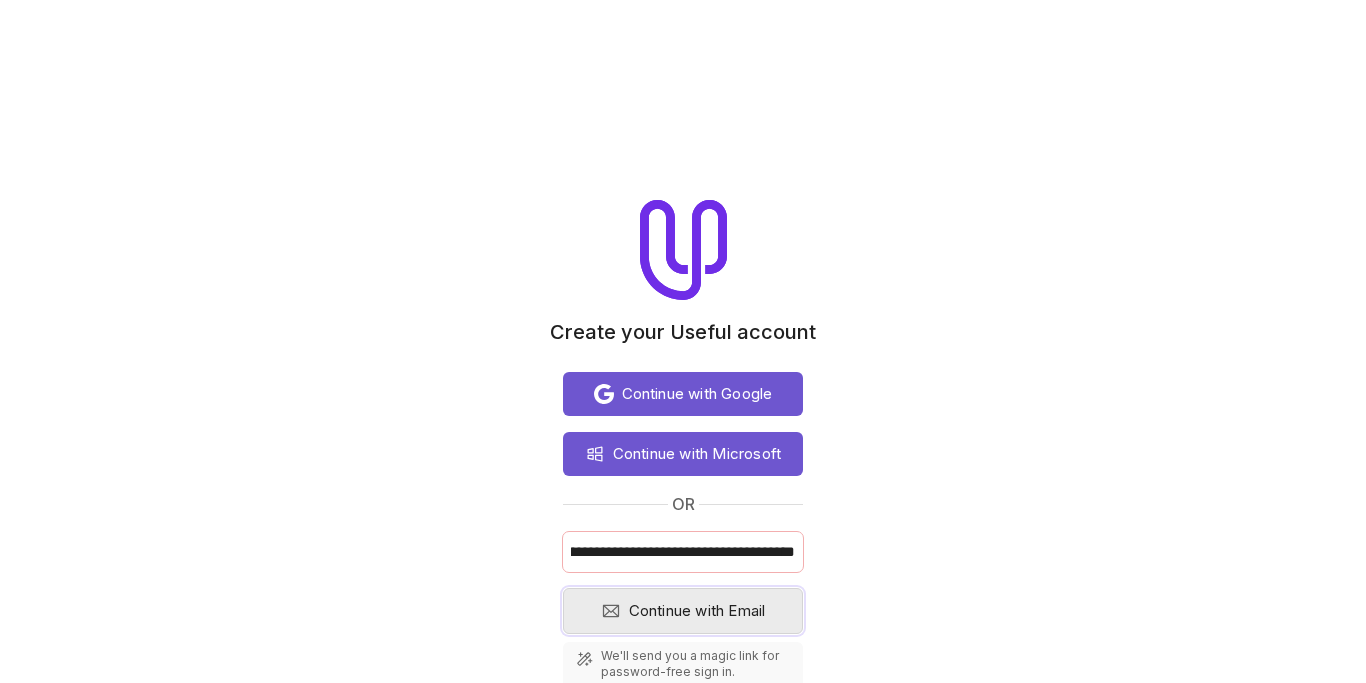 click on "Continue with Email" at bounding box center (697, 611) 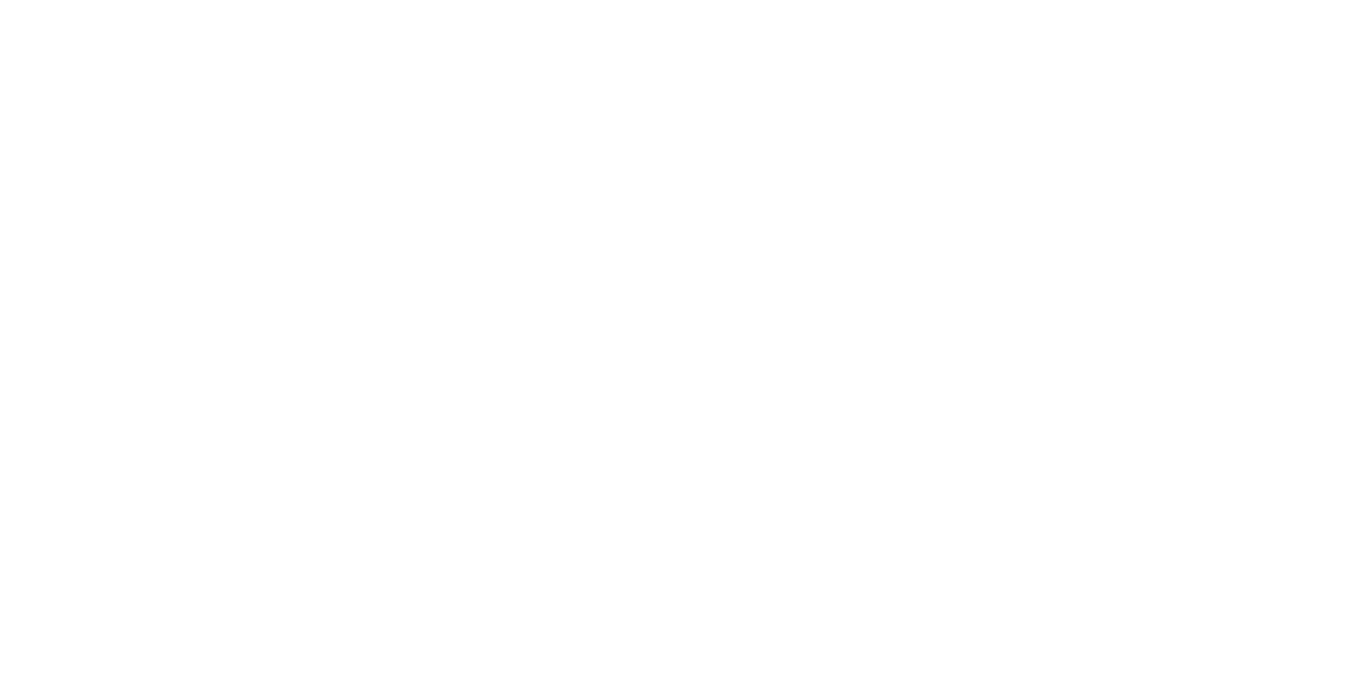 scroll, scrollTop: 0, scrollLeft: 0, axis: both 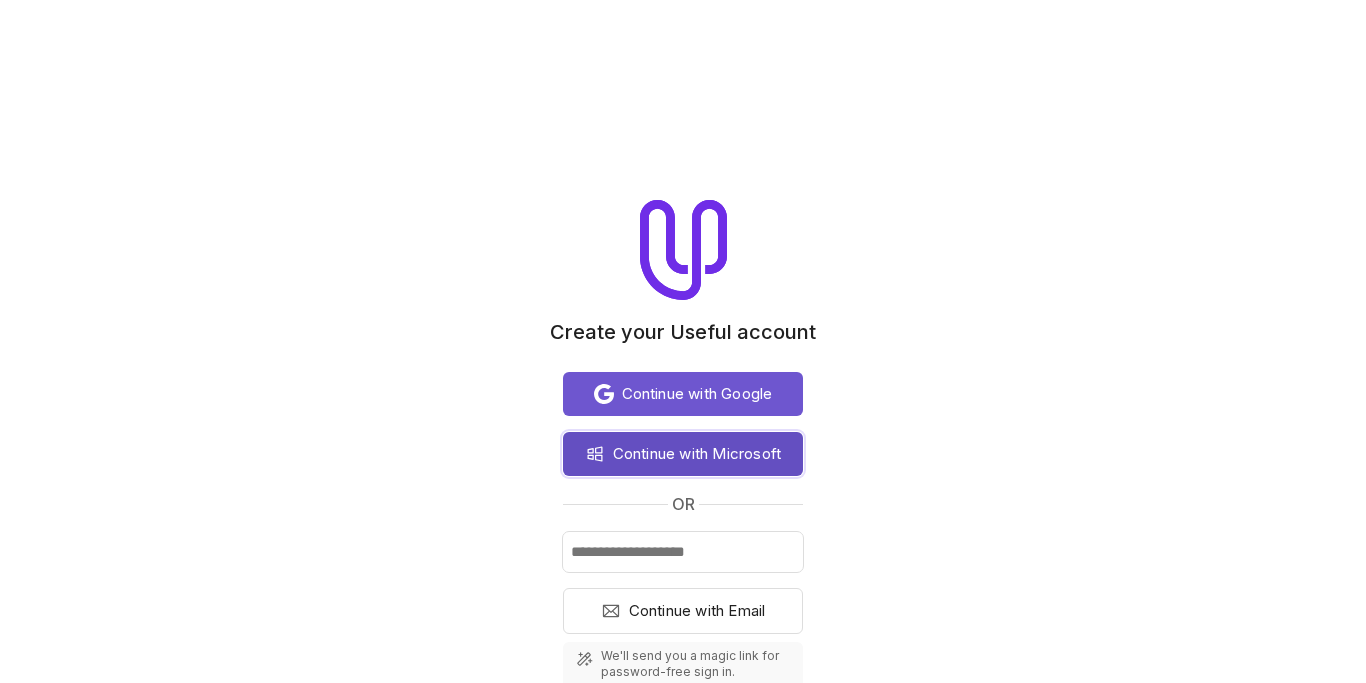 click on "Continue with Microsoft" at bounding box center [683, 454] 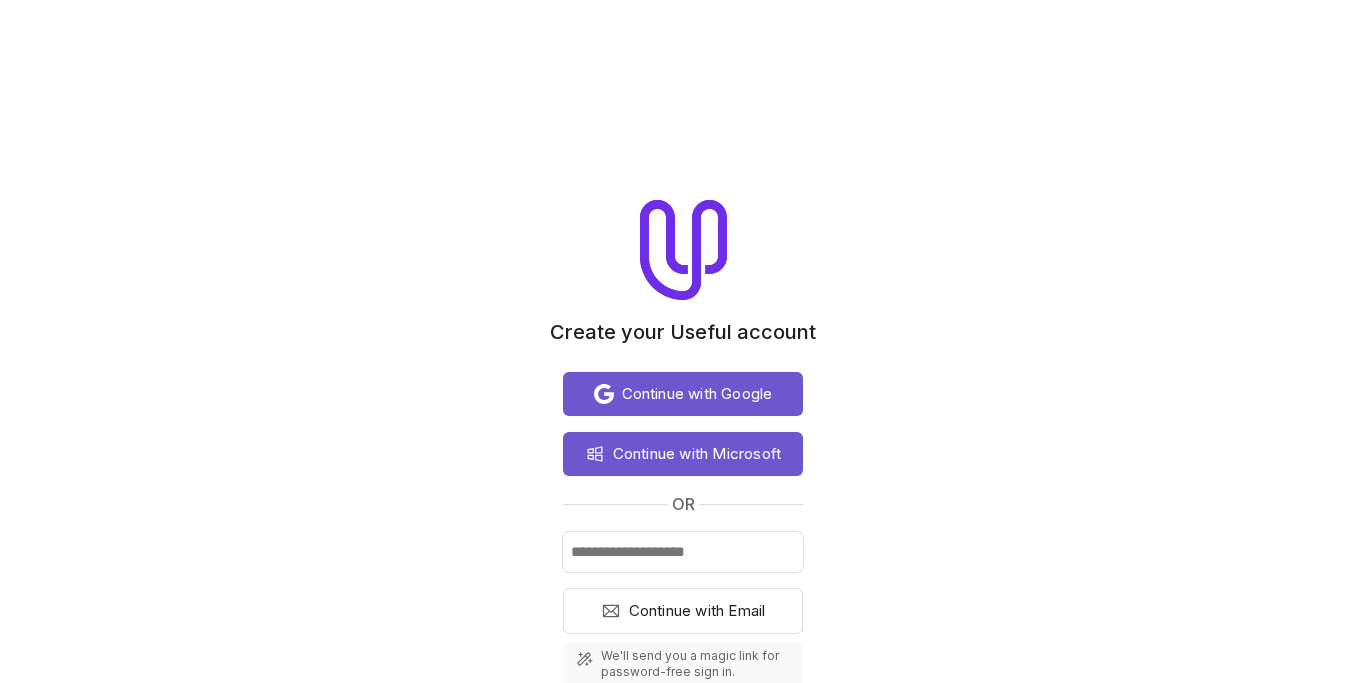 click on "Continue with Google Continue with Microsoft or Continue with Email We'll send you a magic link for password-free sign in. By signing up, you agree to Useful's  Terms of Service  and  Privacy Policy ." at bounding box center (683, 556) 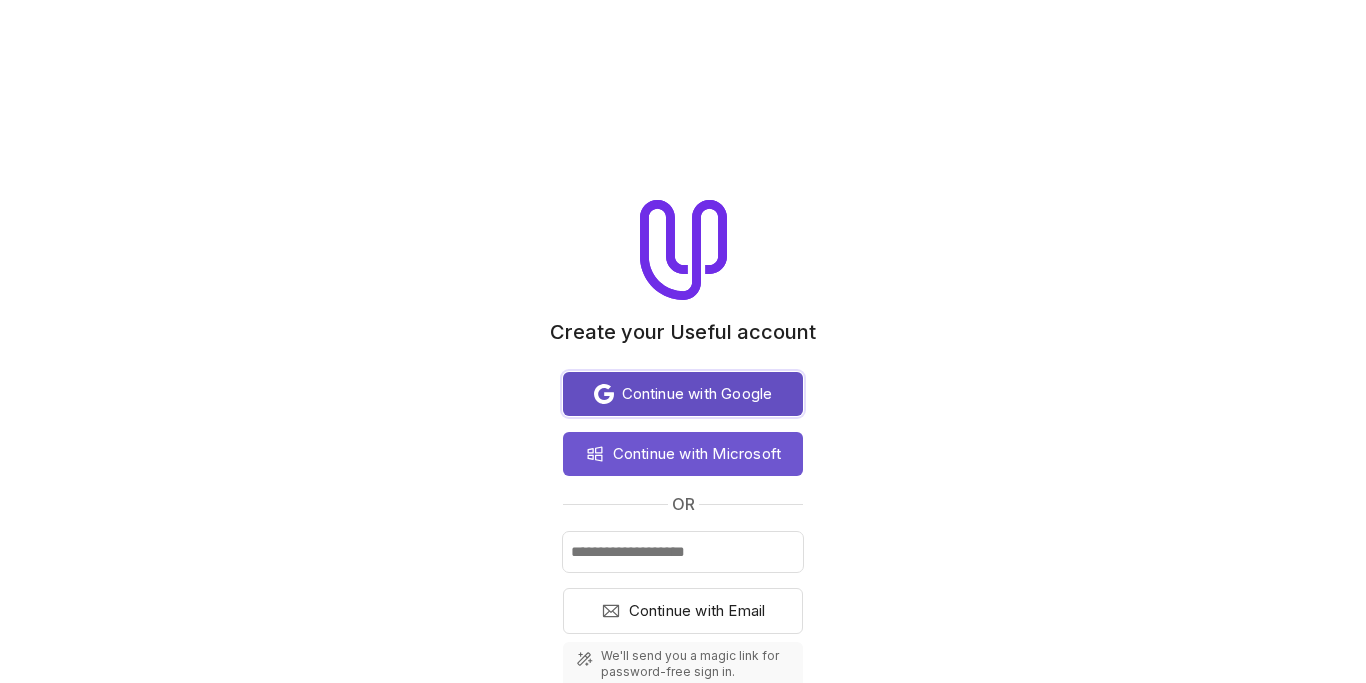 click on "Continue with Google" at bounding box center [697, 394] 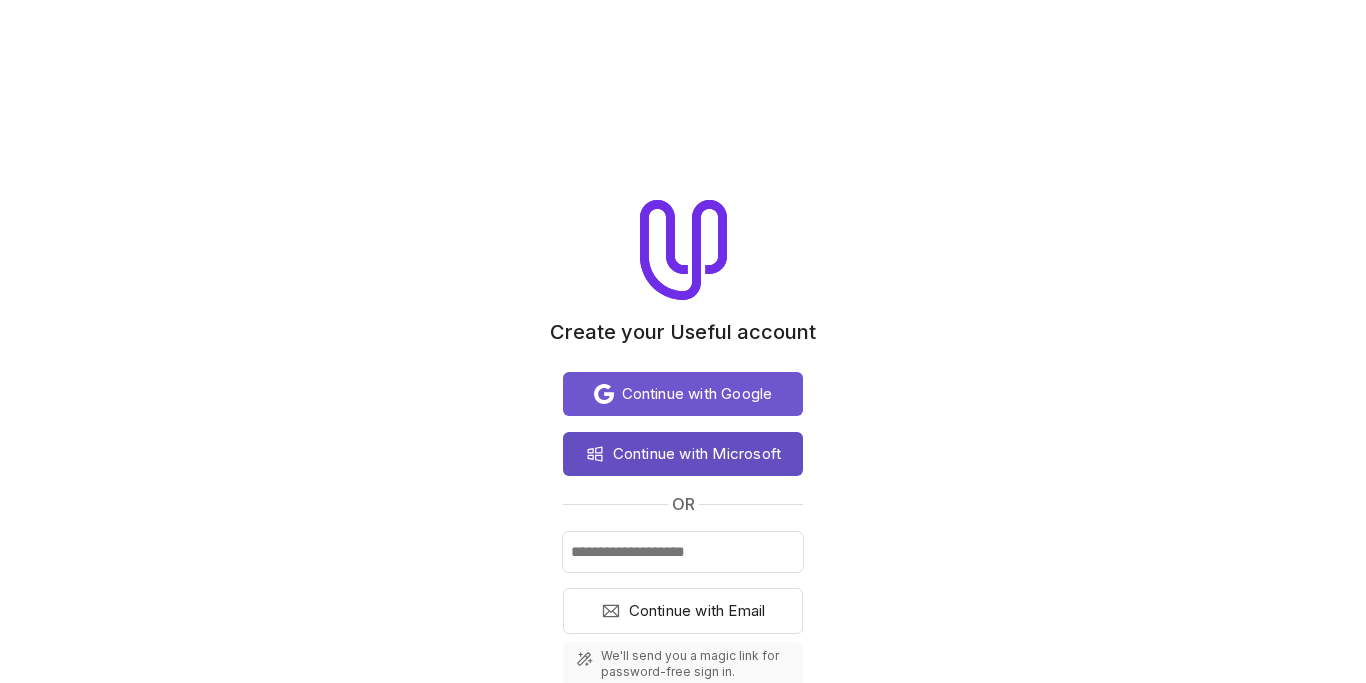 click on "Continue with Microsoft" at bounding box center (697, 454) 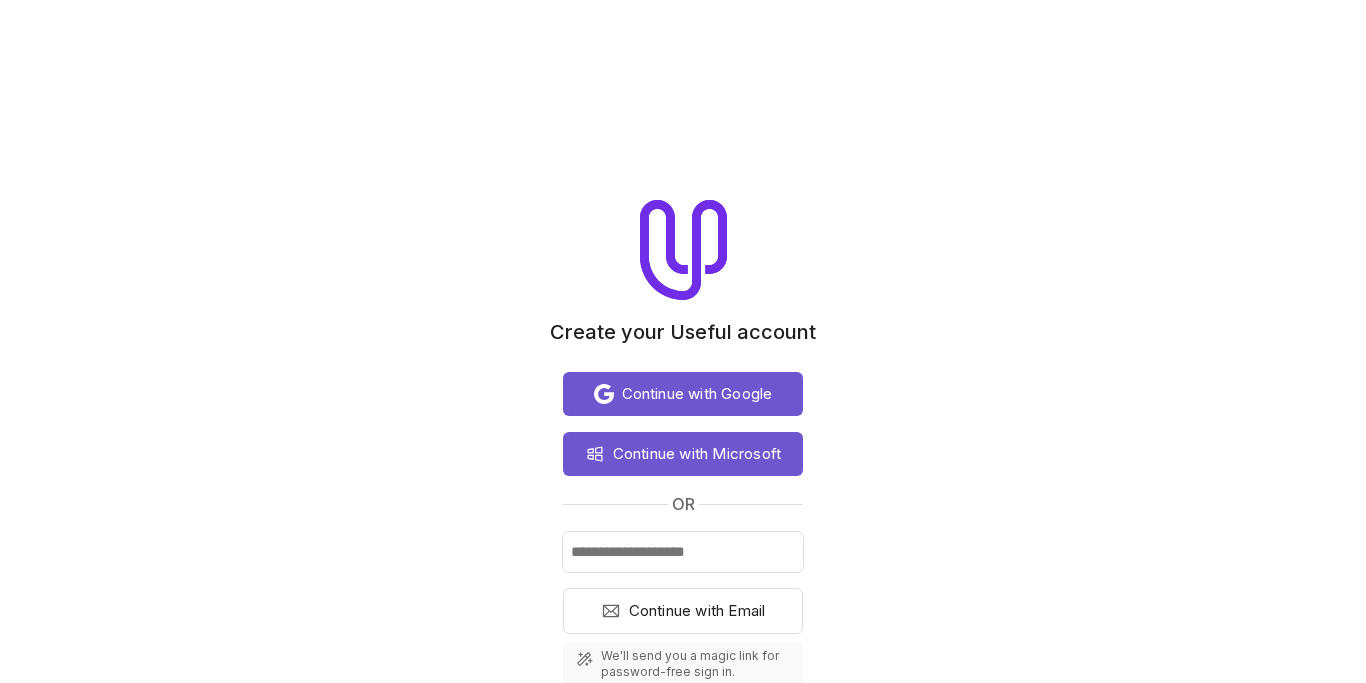 click on "or" at bounding box center (683, 504) 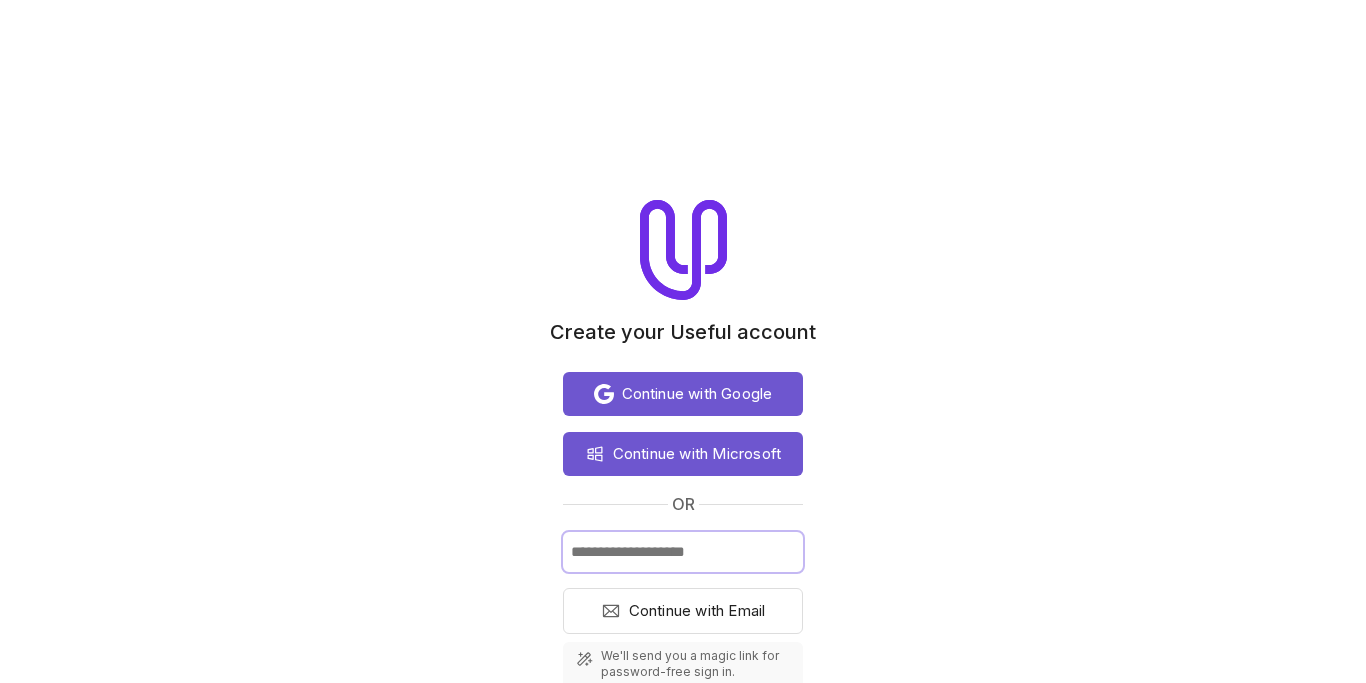 click at bounding box center (683, 552) 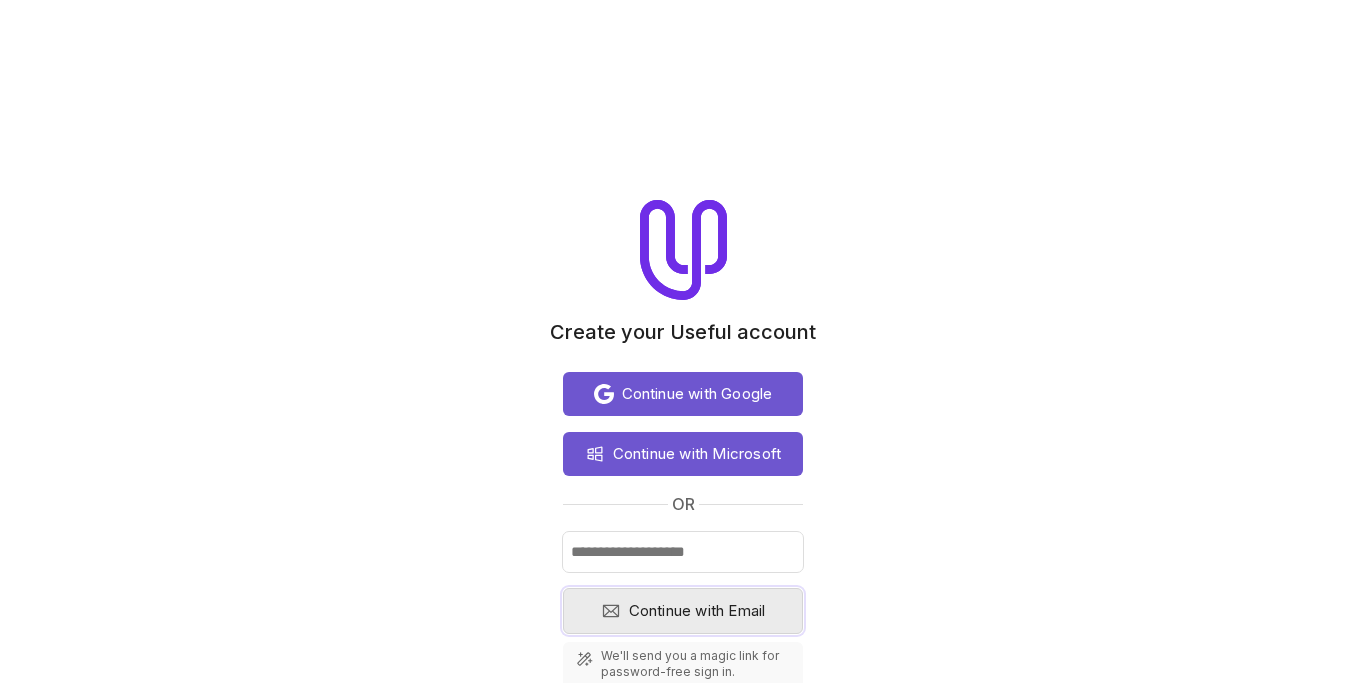 click on "Continue with Email" at bounding box center (697, 611) 